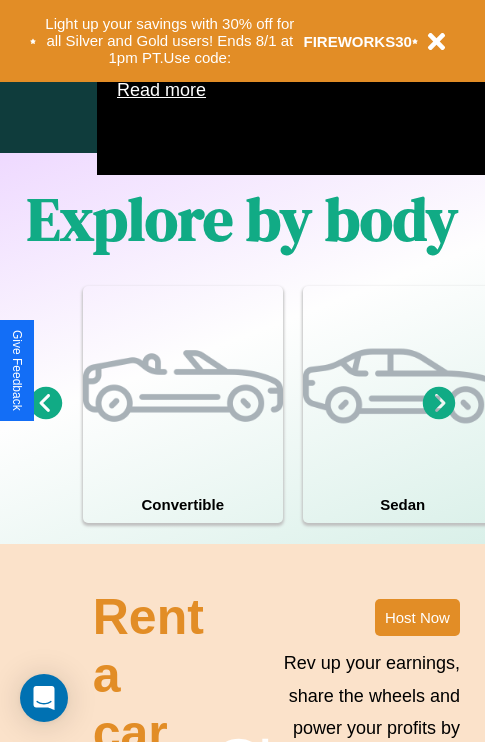 scroll, scrollTop: 1285, scrollLeft: 0, axis: vertical 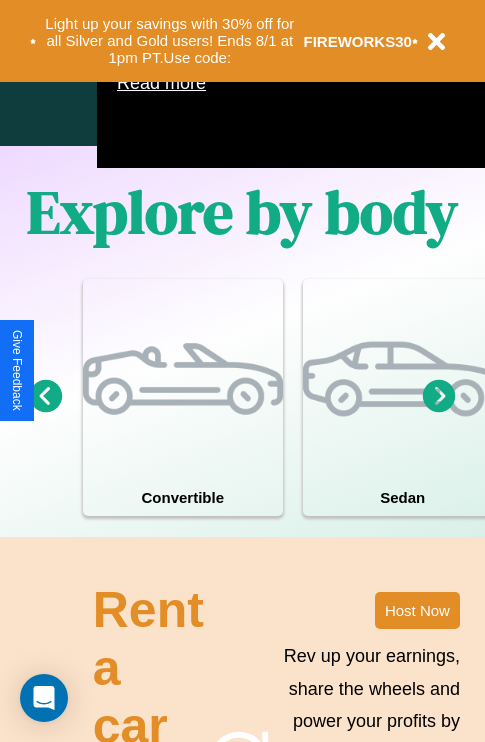 click 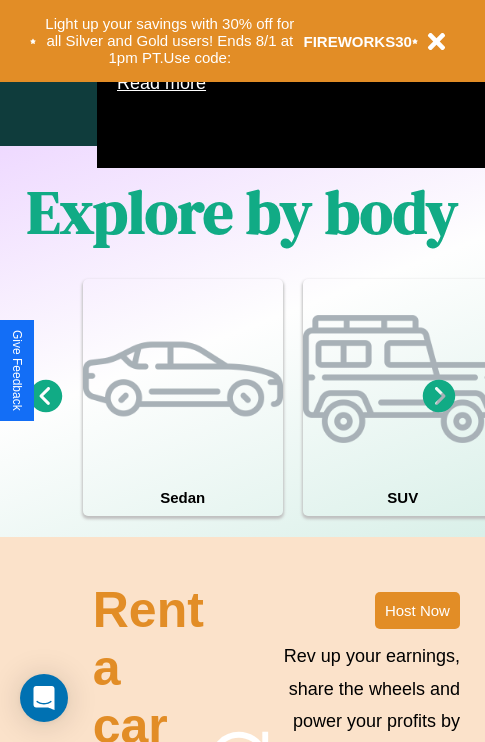click 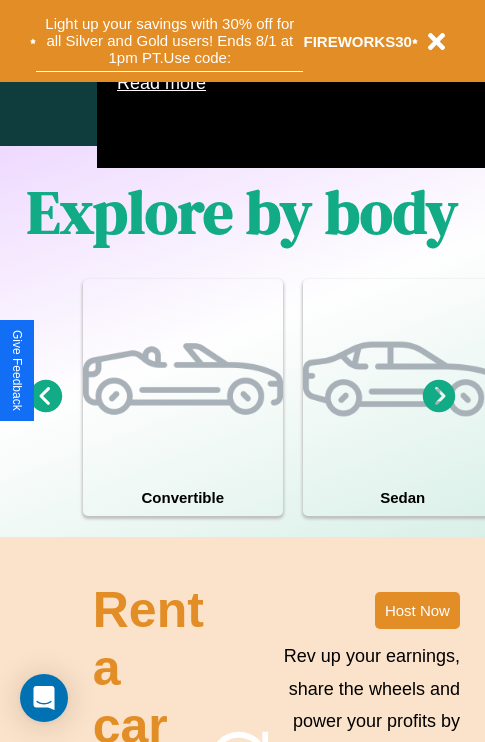 click on "Light up your savings with 30% off for all Silver and Gold users! Ends 8/1 at 1pm PT.  Use code:" at bounding box center (169, 41) 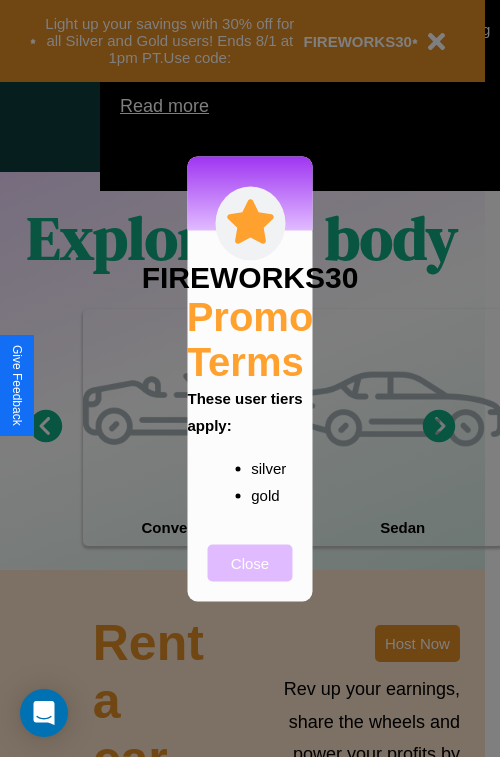 click on "Close" at bounding box center (250, 562) 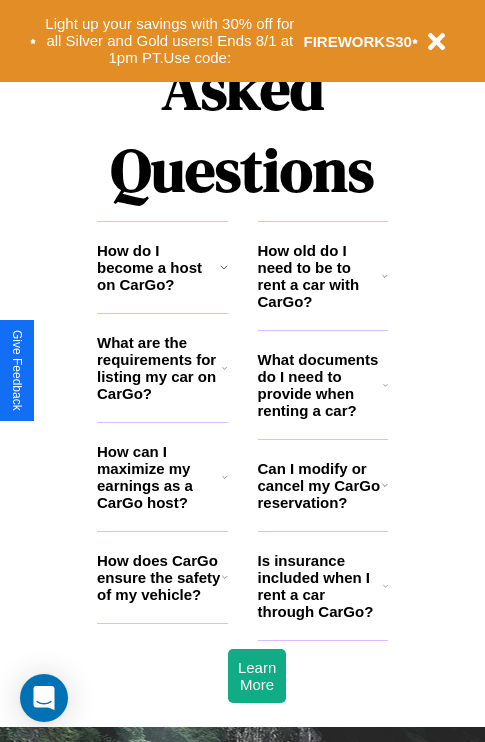 scroll, scrollTop: 2423, scrollLeft: 0, axis: vertical 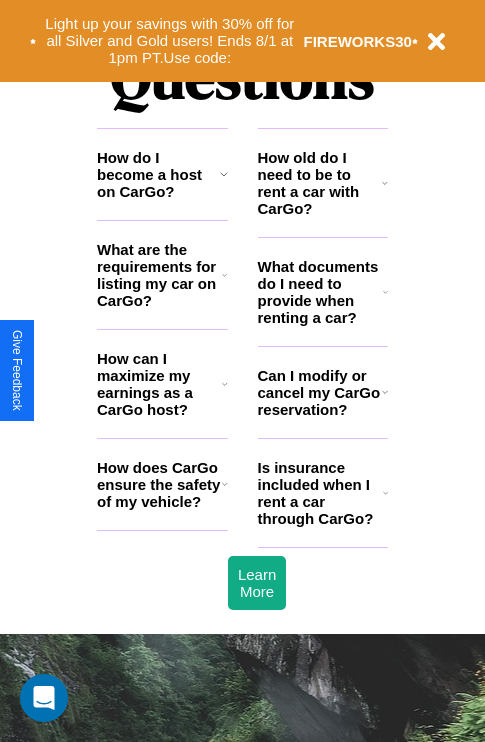 click on "How do I become a host on CarGo?" at bounding box center (158, 174) 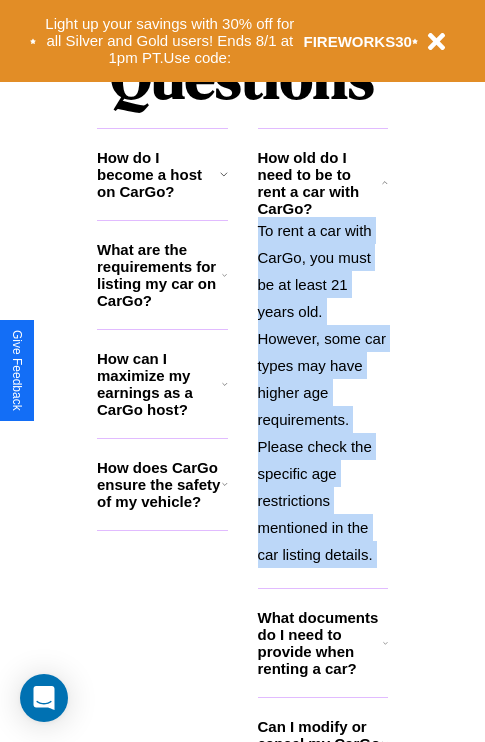 scroll, scrollTop: 2613, scrollLeft: 0, axis: vertical 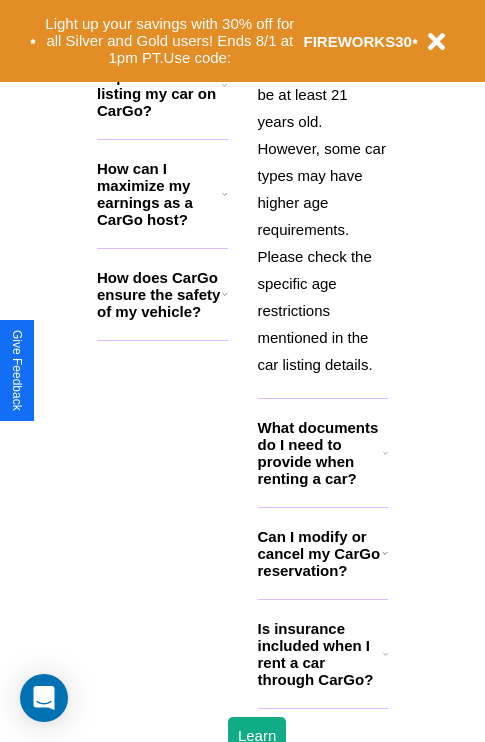 click on "Is insurance included when I rent a car through CarGo?" at bounding box center (320, 654) 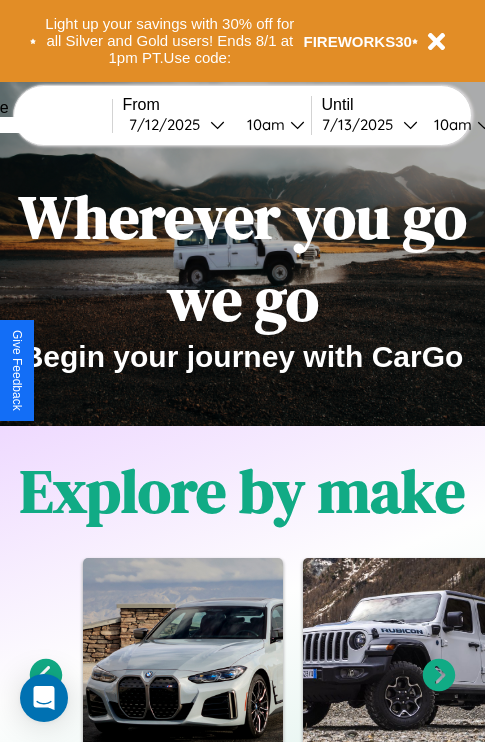 scroll, scrollTop: 0, scrollLeft: 0, axis: both 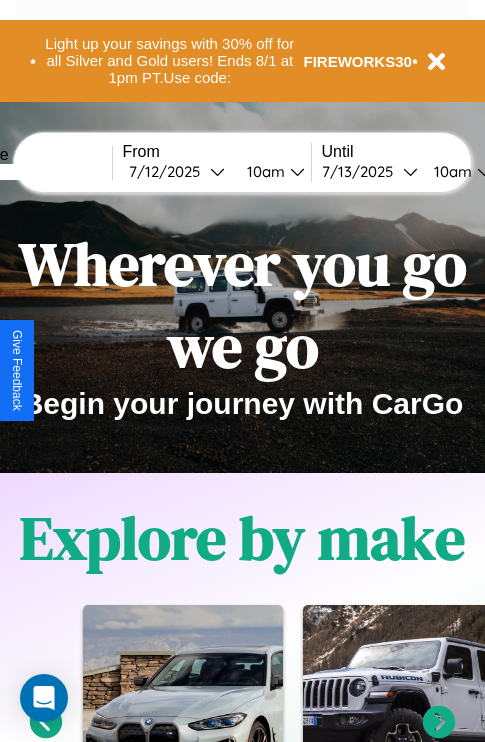 click at bounding box center (37, 172) 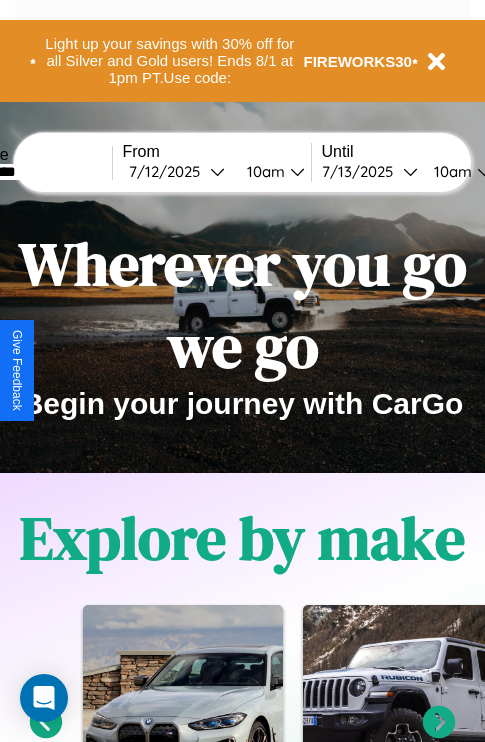 type on "*********" 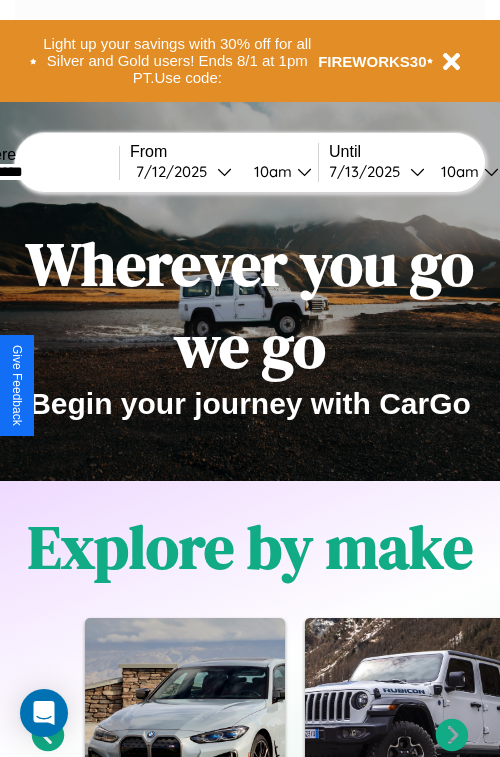 select on "*" 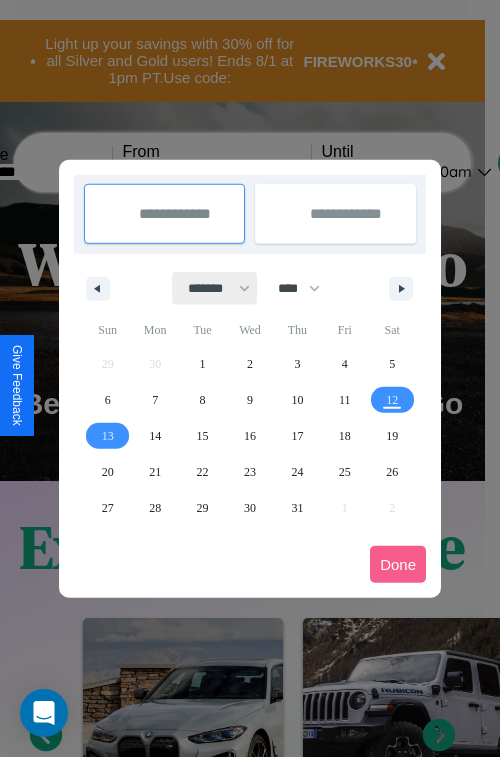 click on "******* ******** ***** ***** *** **** **** ****** ********* ******* ******** ********" at bounding box center [215, 288] 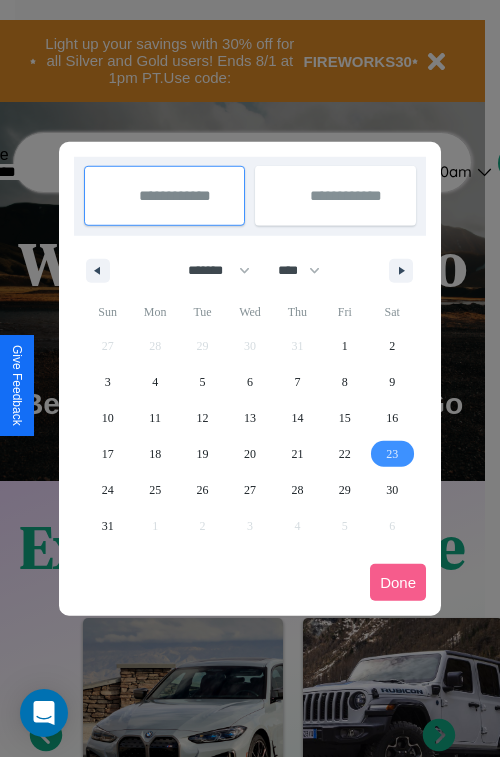click on "23" at bounding box center (392, 454) 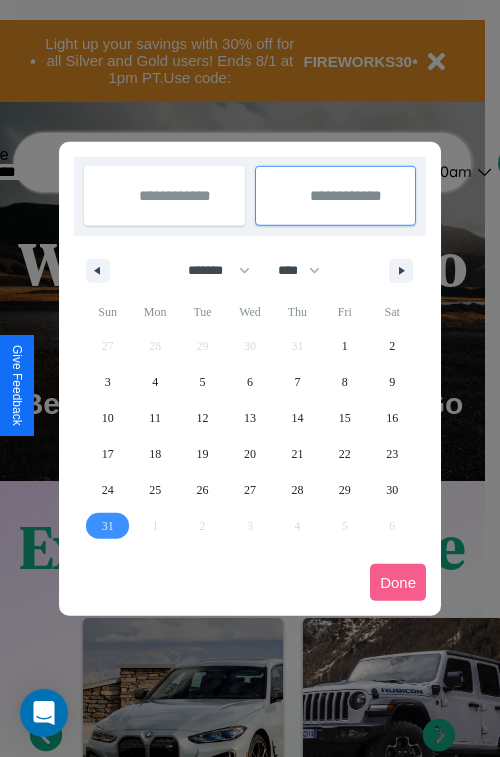 click on "31" at bounding box center [108, 526] 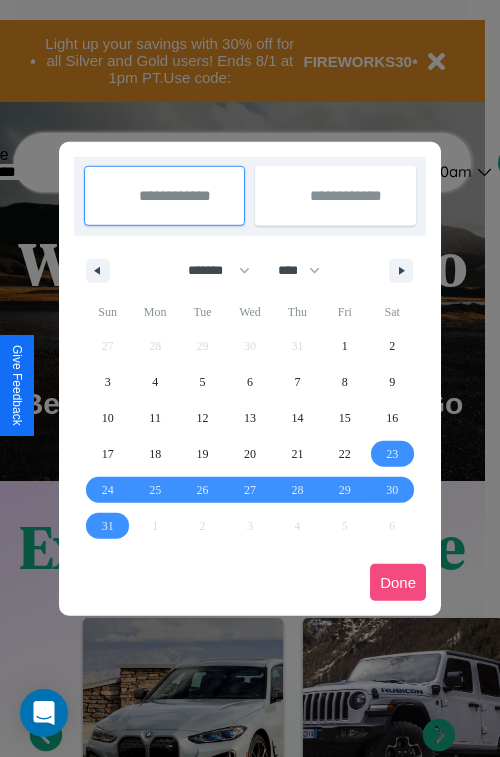 click on "Done" at bounding box center [398, 582] 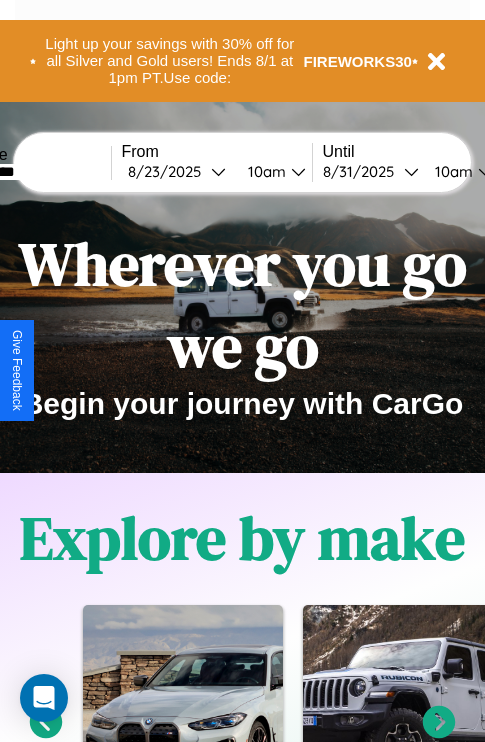 click on "10am" at bounding box center [264, 171] 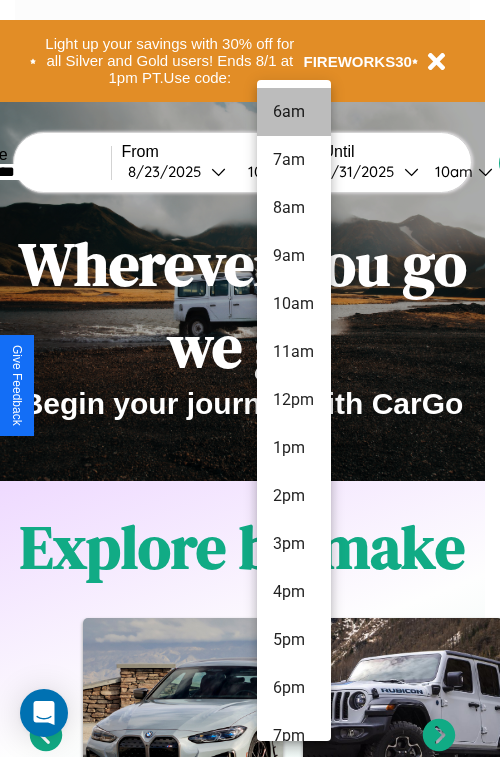 click on "6am" at bounding box center [294, 112] 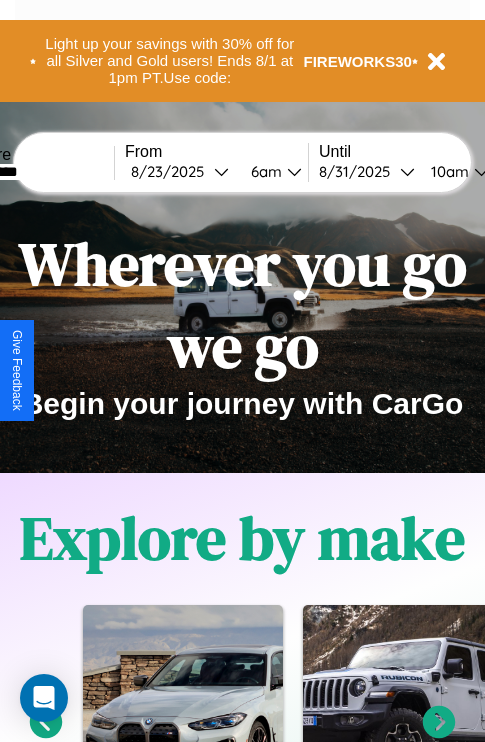 scroll, scrollTop: 0, scrollLeft: 72, axis: horizontal 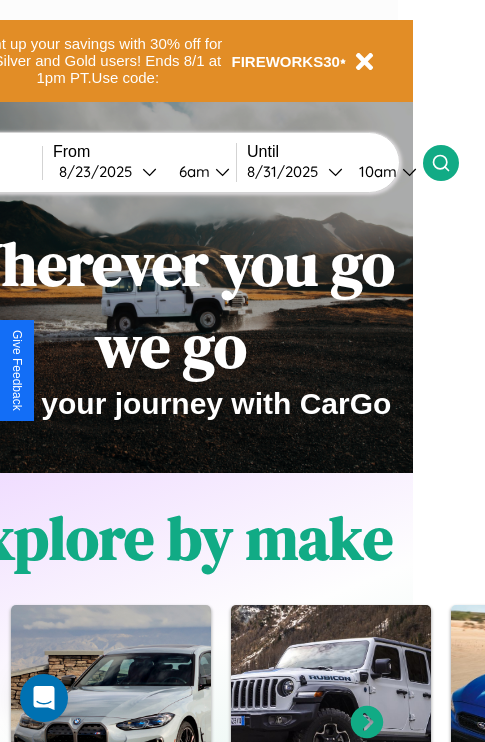 click 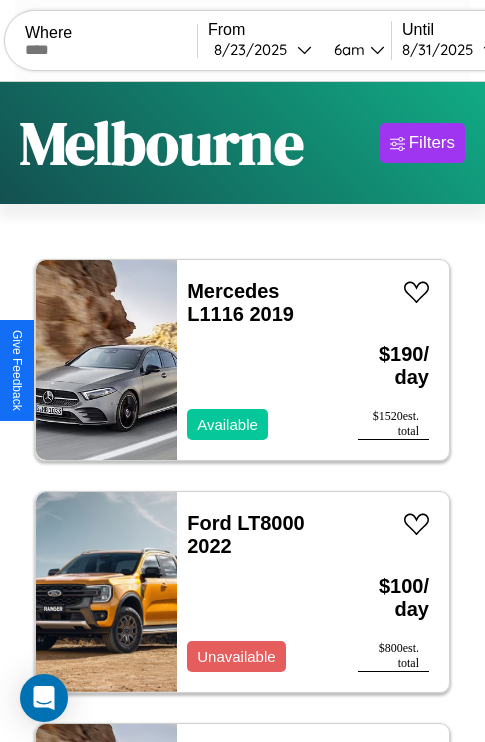 scroll, scrollTop: 66, scrollLeft: 0, axis: vertical 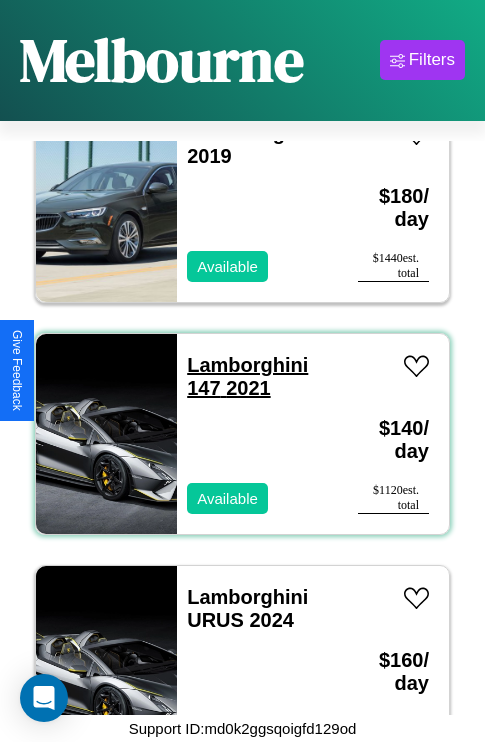 click on "Lamborghini   147   2021" at bounding box center [247, 376] 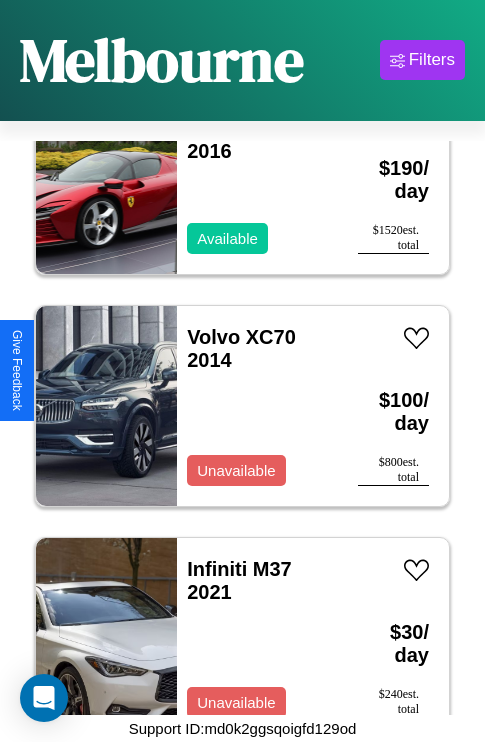 scroll, scrollTop: 26987, scrollLeft: 0, axis: vertical 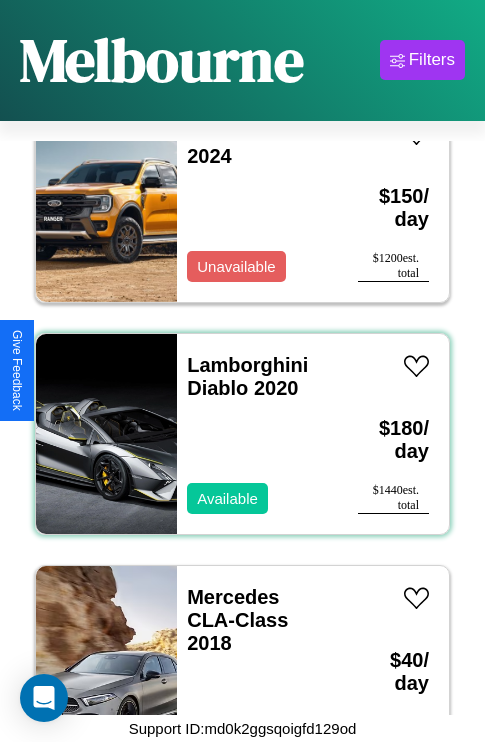 click on "Lamborghini Diablo 2020 Available" at bounding box center [257, 434] 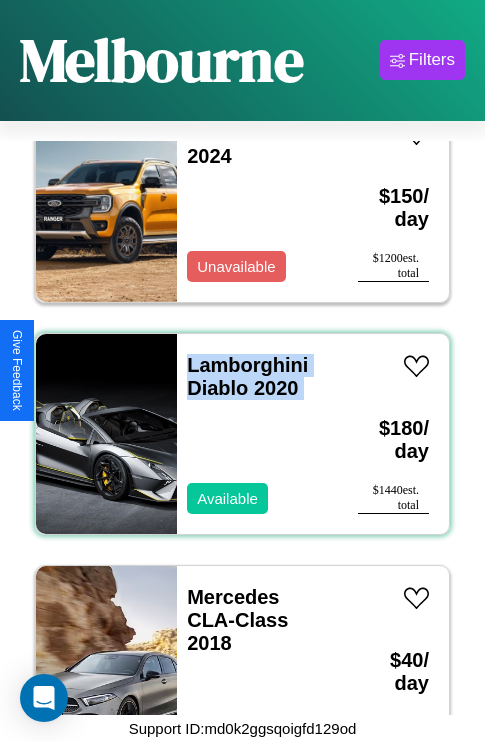 click on "Lamborghini Diablo 2020 Available" at bounding box center [257, 434] 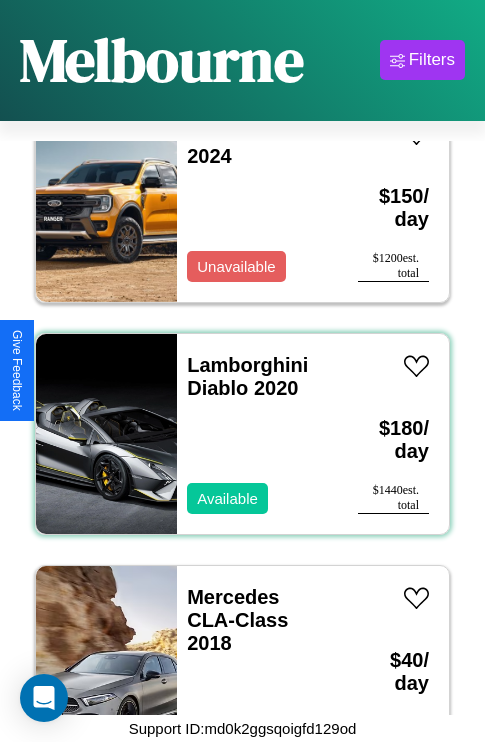 click on "Lamborghini Diablo 2020 Available" at bounding box center [257, 434] 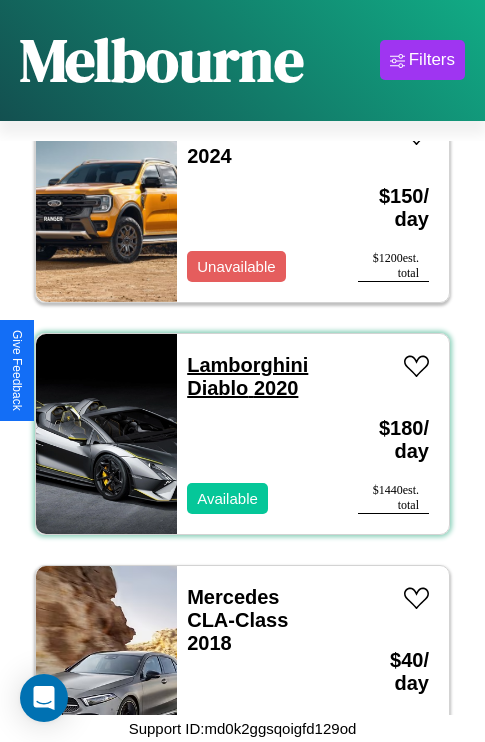 click on "Lamborghini Diablo 2020" at bounding box center [247, 376] 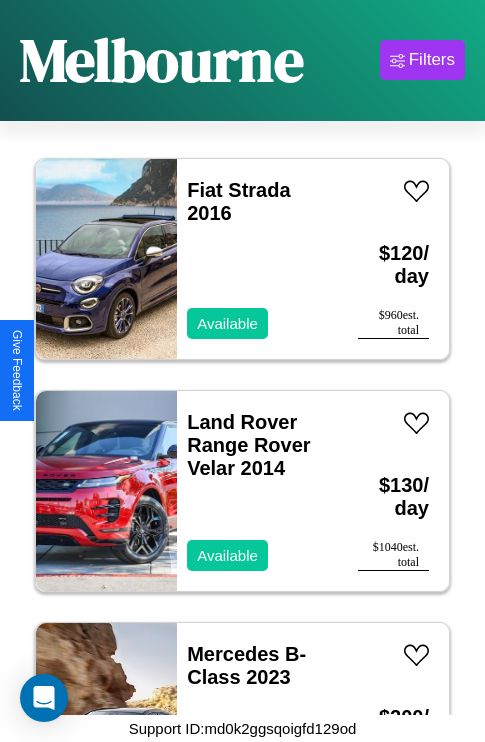 scroll, scrollTop: 23507, scrollLeft: 0, axis: vertical 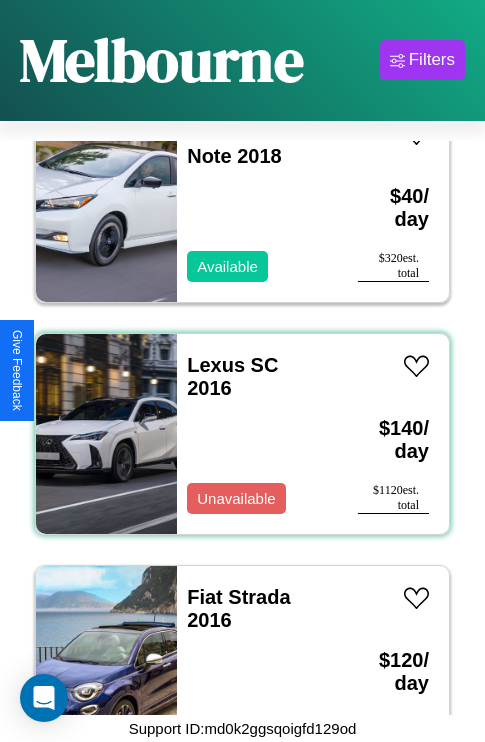 click on "Lexus SC 2016 Unavailable" at bounding box center (257, 434) 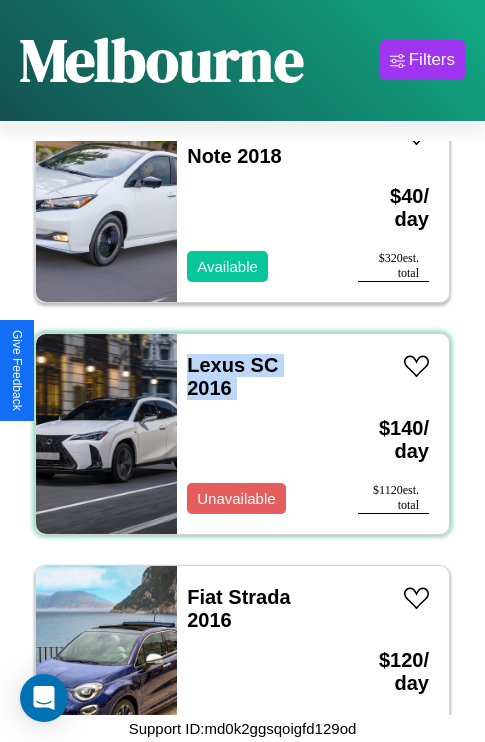 click on "Lexus SC 2016 Unavailable" at bounding box center (257, 434) 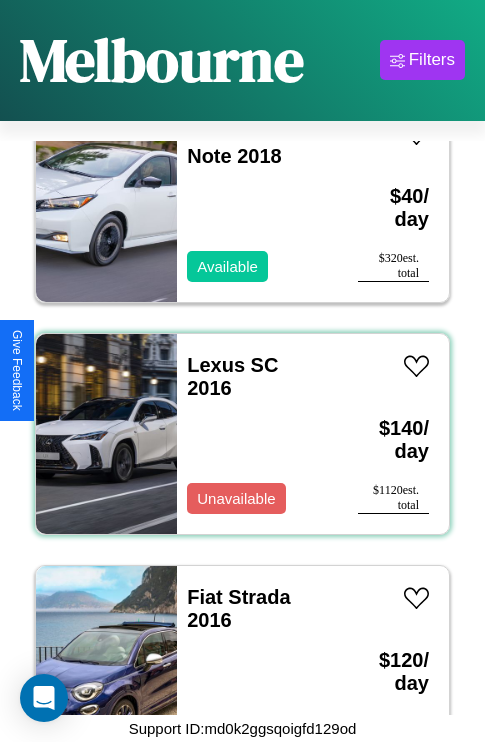 click on "Lexus SC 2016 Unavailable" at bounding box center [257, 434] 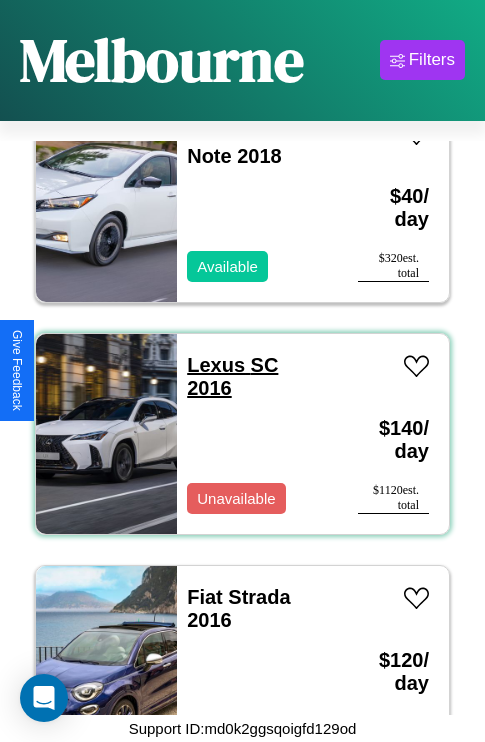 click on "Lexus SC 2016" at bounding box center (232, 376) 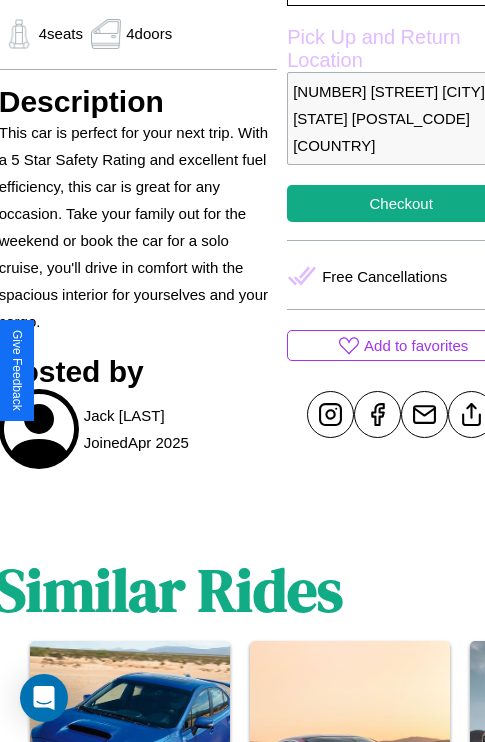 scroll, scrollTop: 619, scrollLeft: 76, axis: both 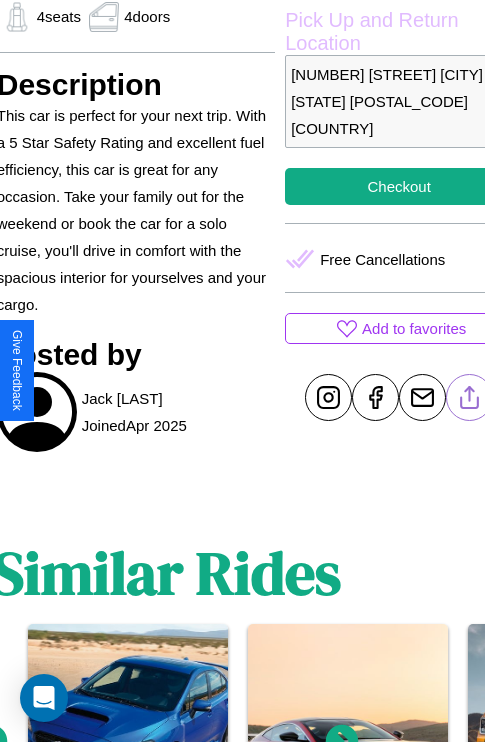 click 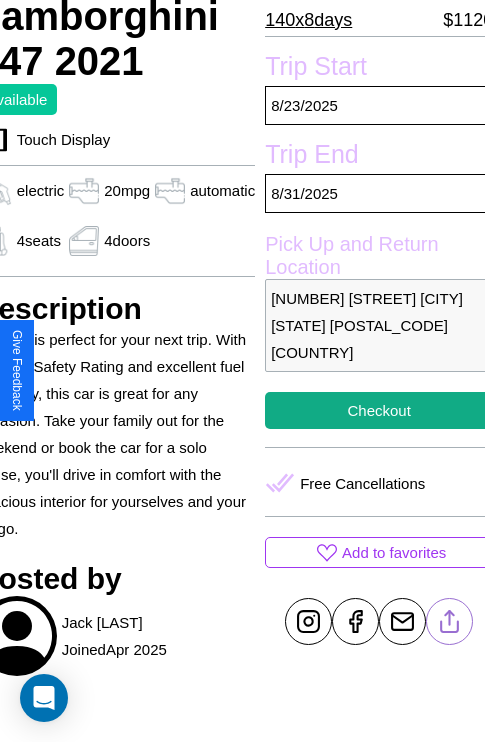 scroll, scrollTop: 408, scrollLeft: 96, axis: both 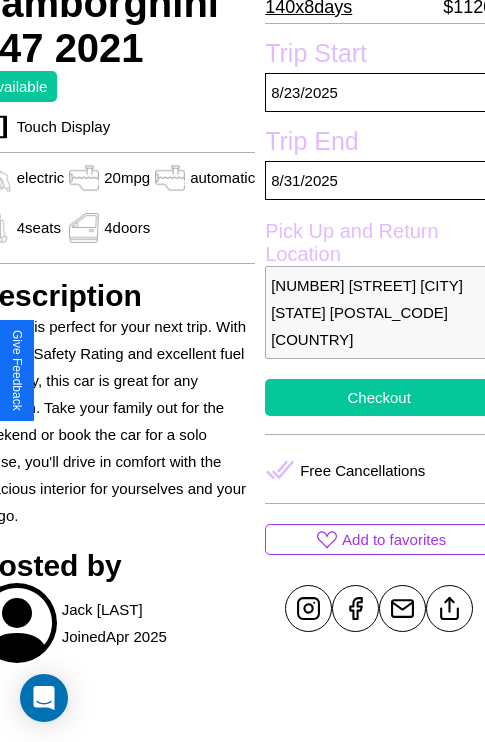 click on "Checkout" at bounding box center [379, 397] 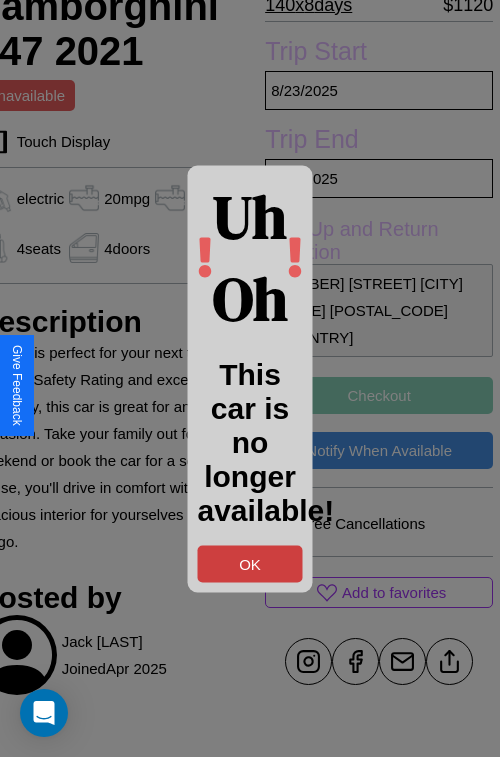 click on "OK" at bounding box center [250, 563] 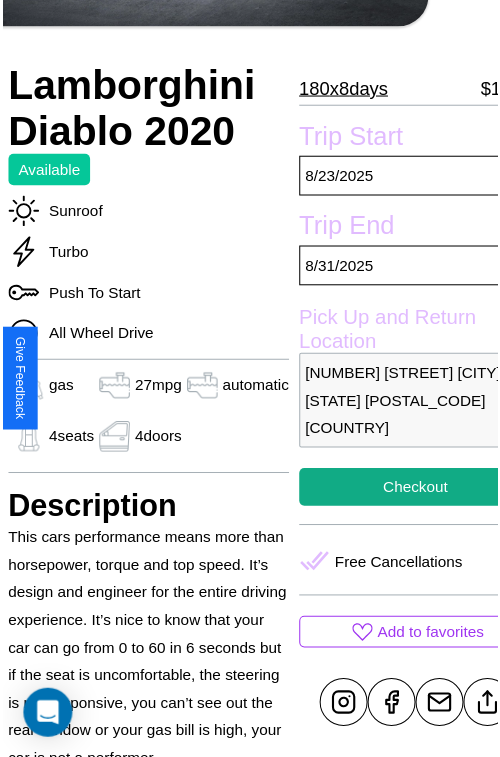 scroll, scrollTop: 408, scrollLeft: 84, axis: both 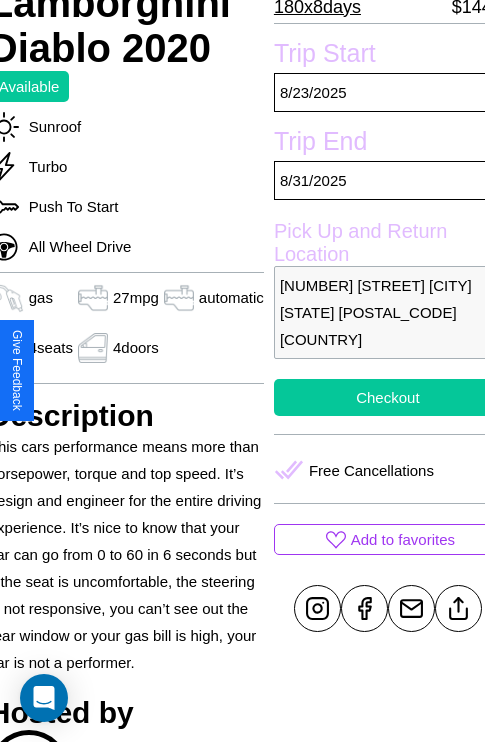 click on "Checkout" at bounding box center [388, 397] 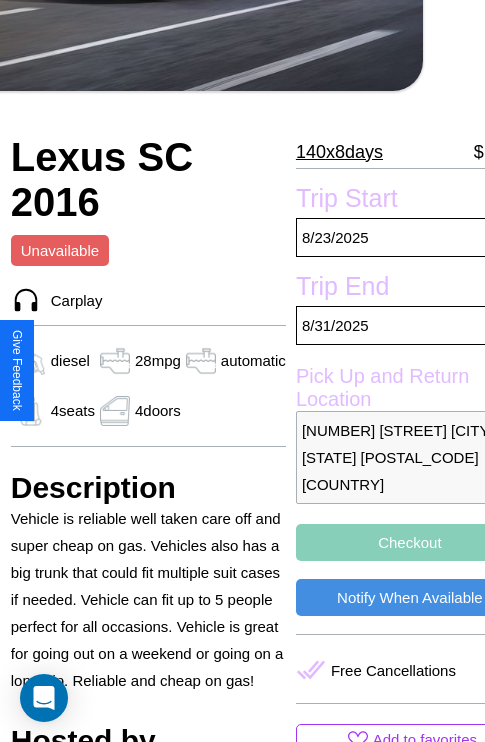 scroll, scrollTop: 499, scrollLeft: 88, axis: both 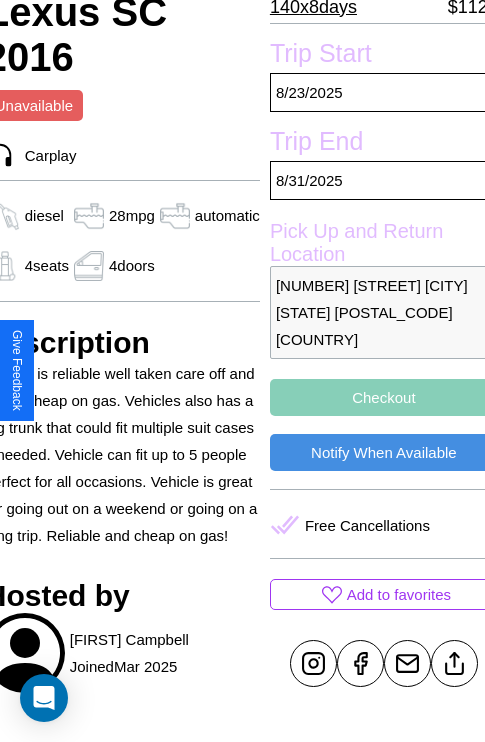 click on "Checkout" at bounding box center [384, 397] 